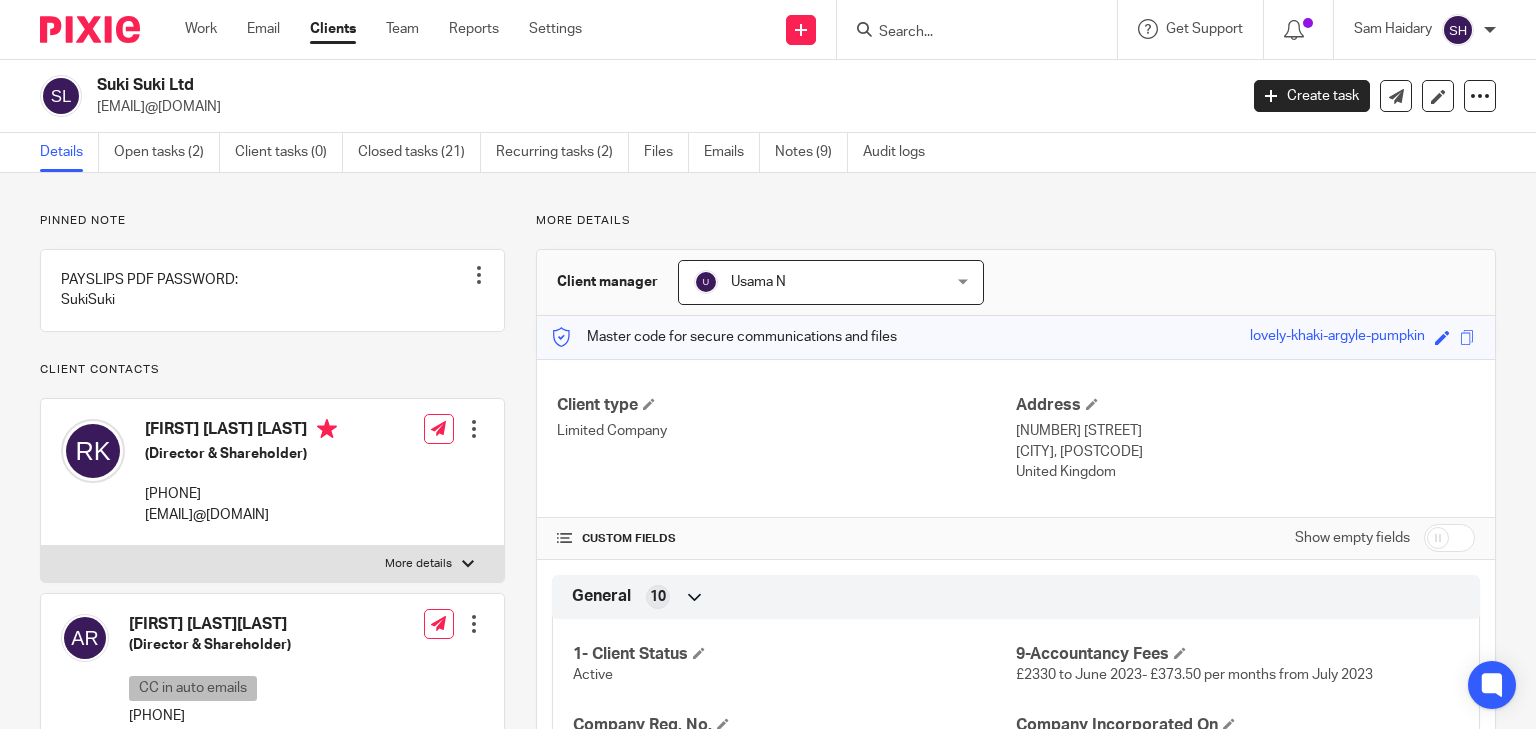 scroll, scrollTop: 0, scrollLeft: 0, axis: both 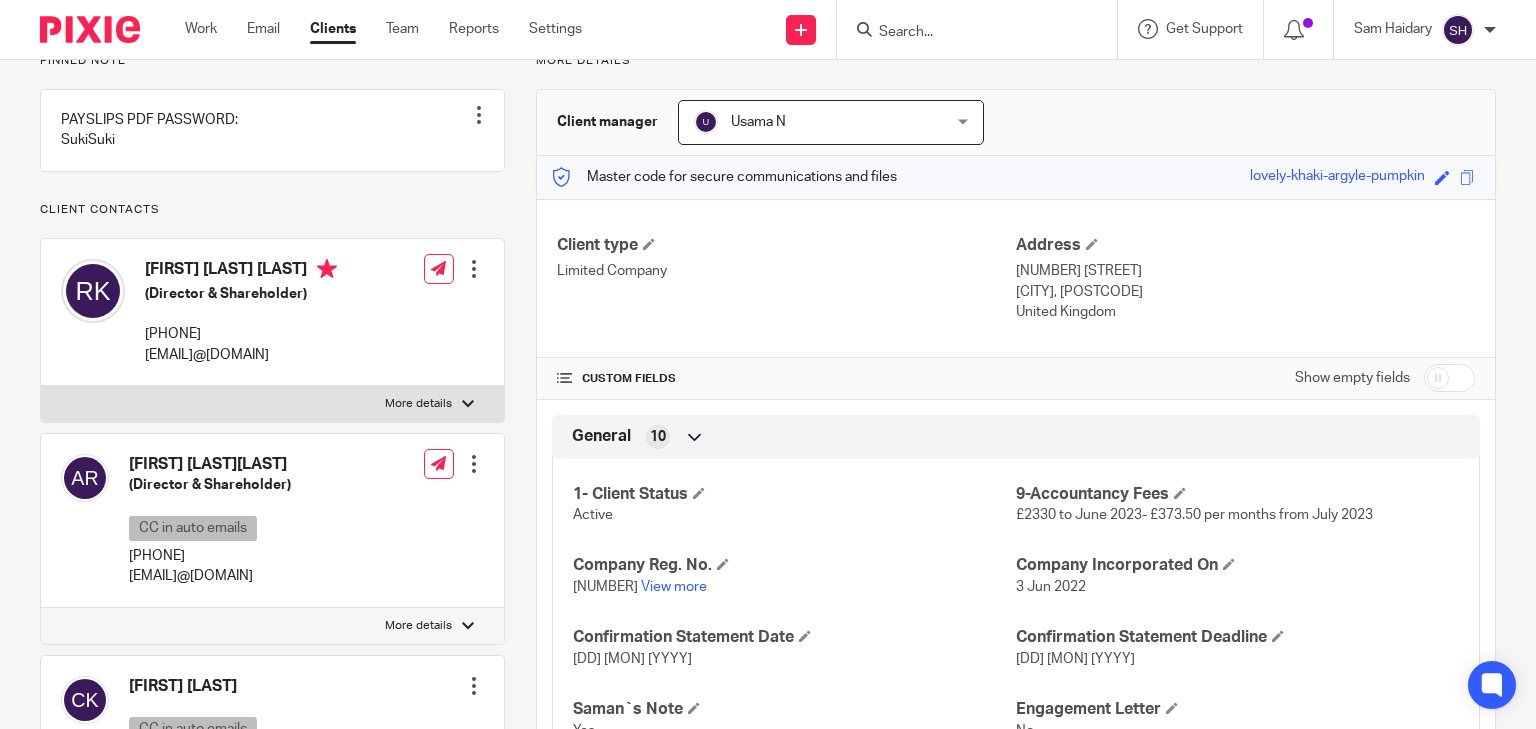 click at bounding box center (967, 33) 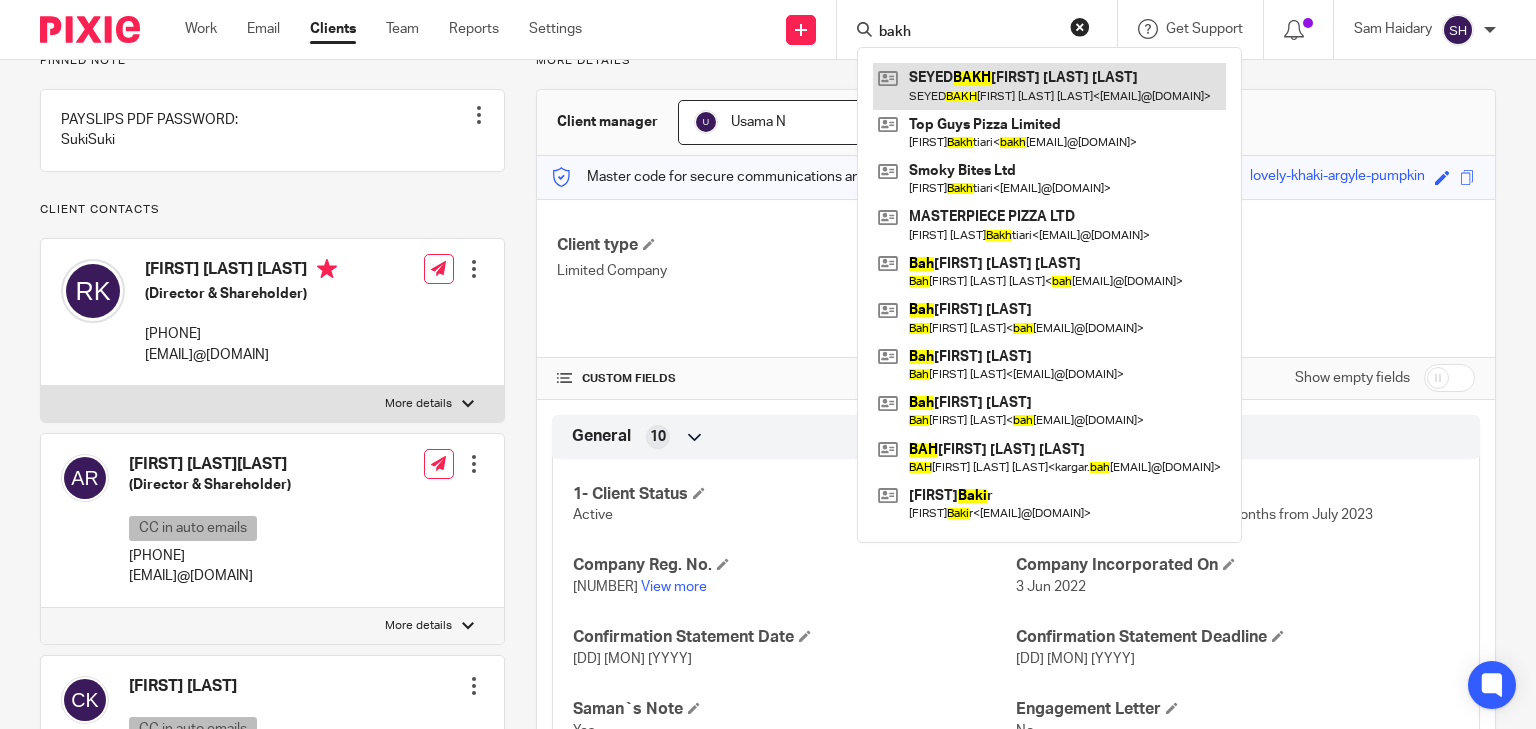 type on "bakh" 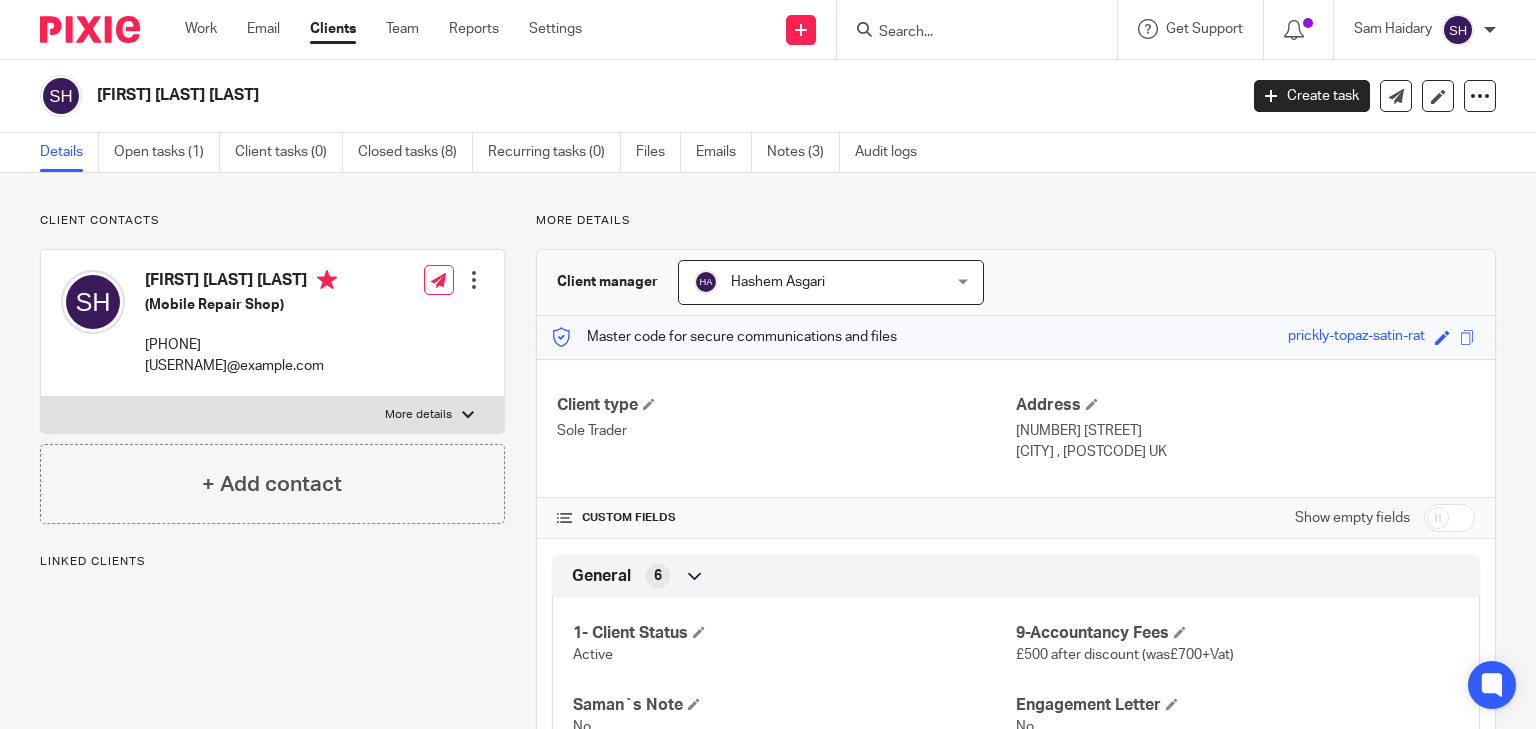 scroll, scrollTop: 0, scrollLeft: 0, axis: both 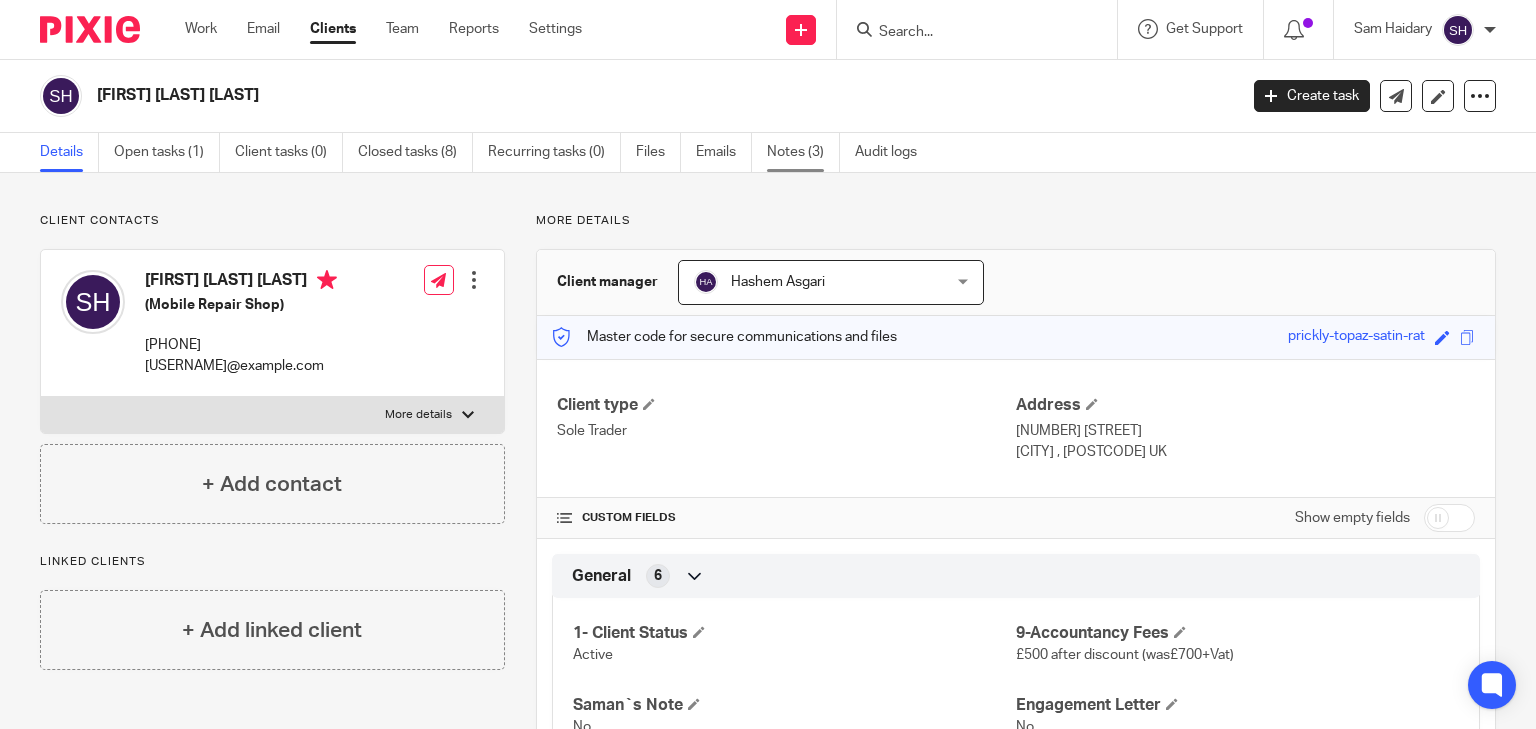 click on "Notes (3)" at bounding box center [803, 152] 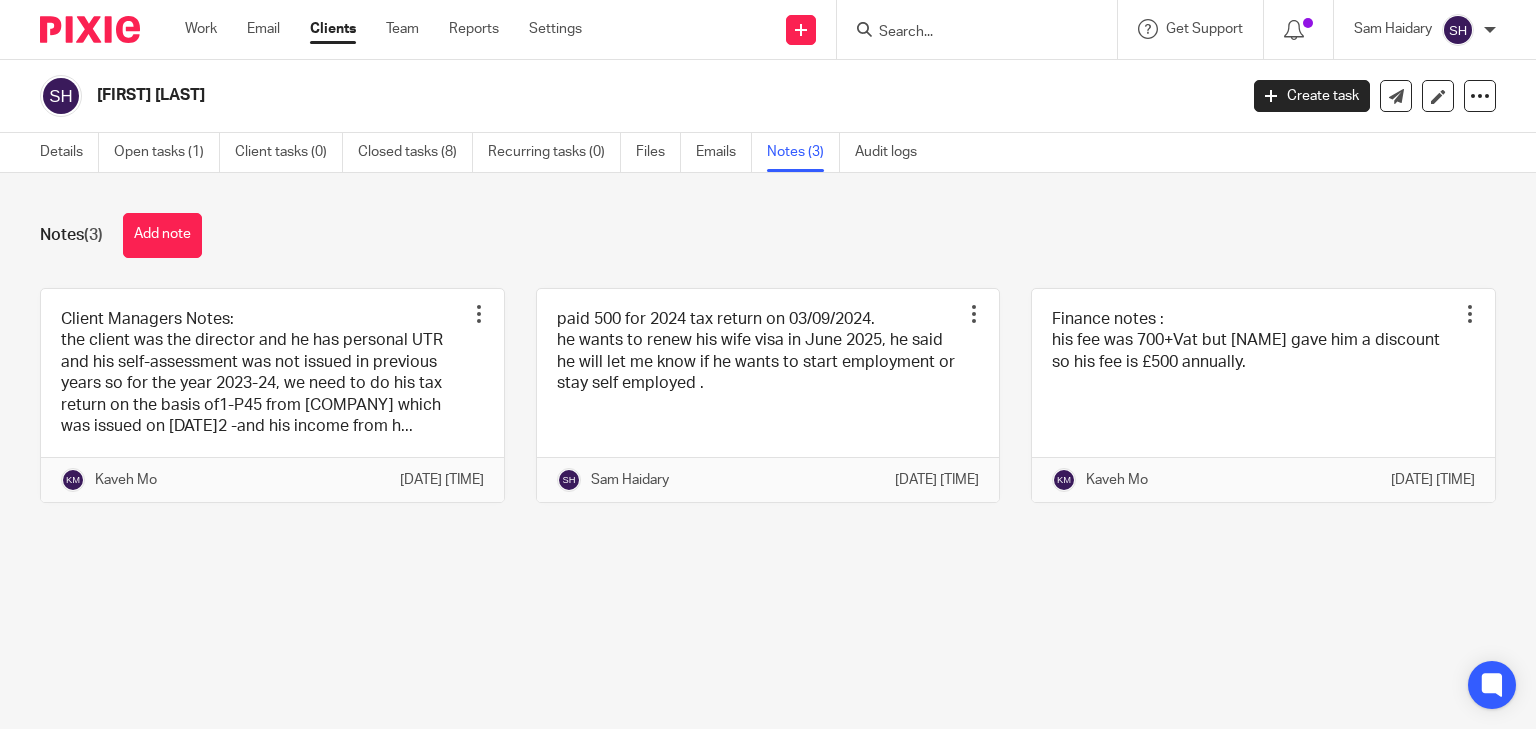 scroll, scrollTop: 0, scrollLeft: 0, axis: both 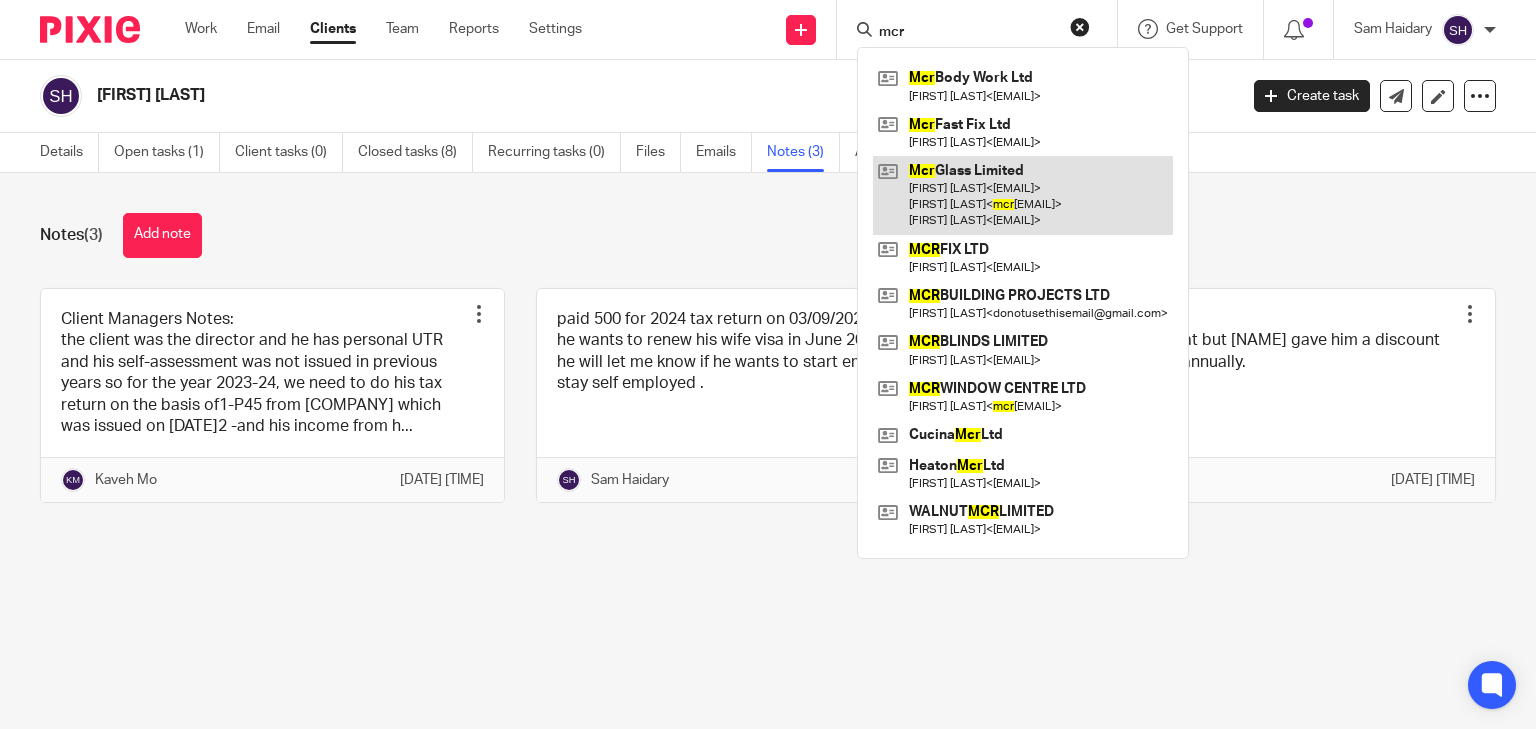 type on "mcr" 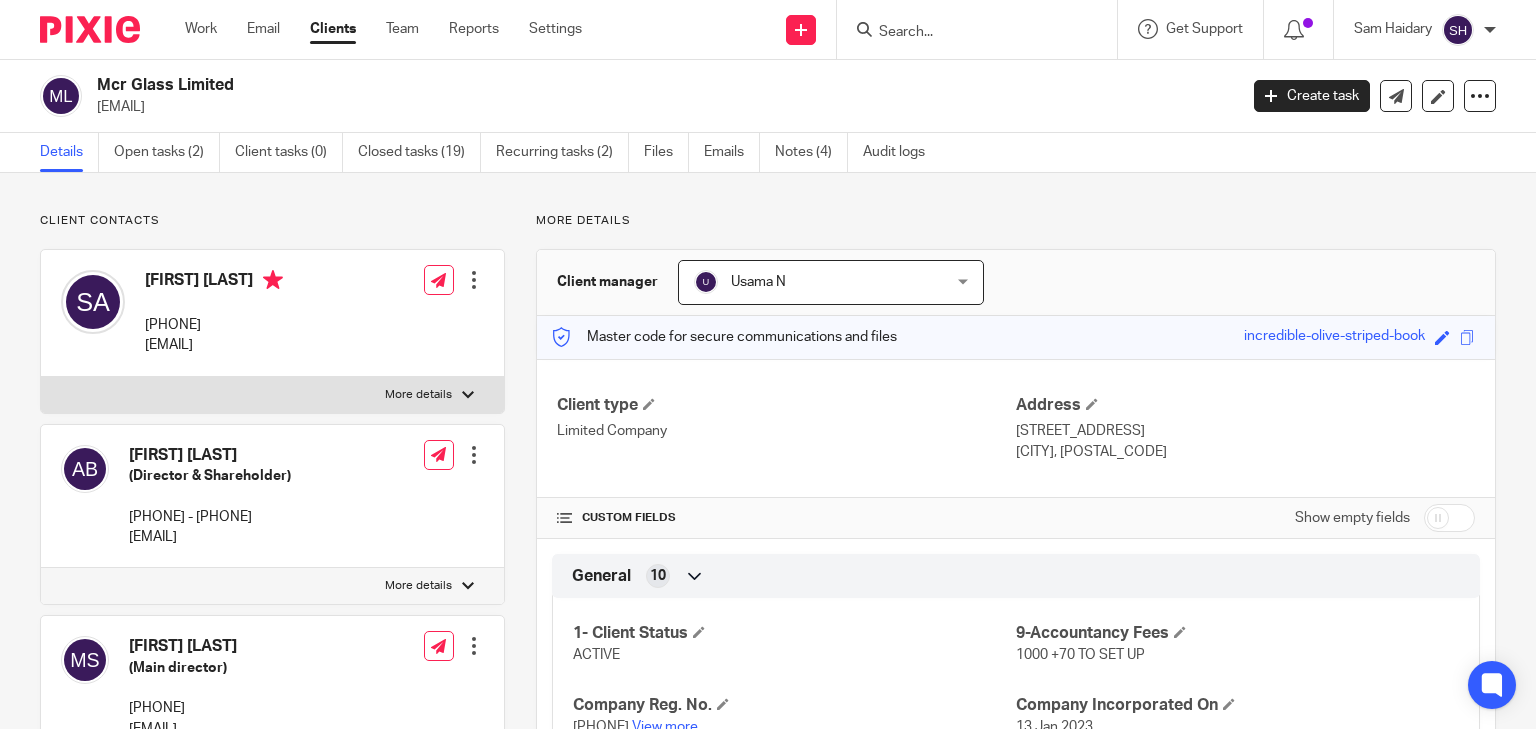 scroll, scrollTop: 0, scrollLeft: 0, axis: both 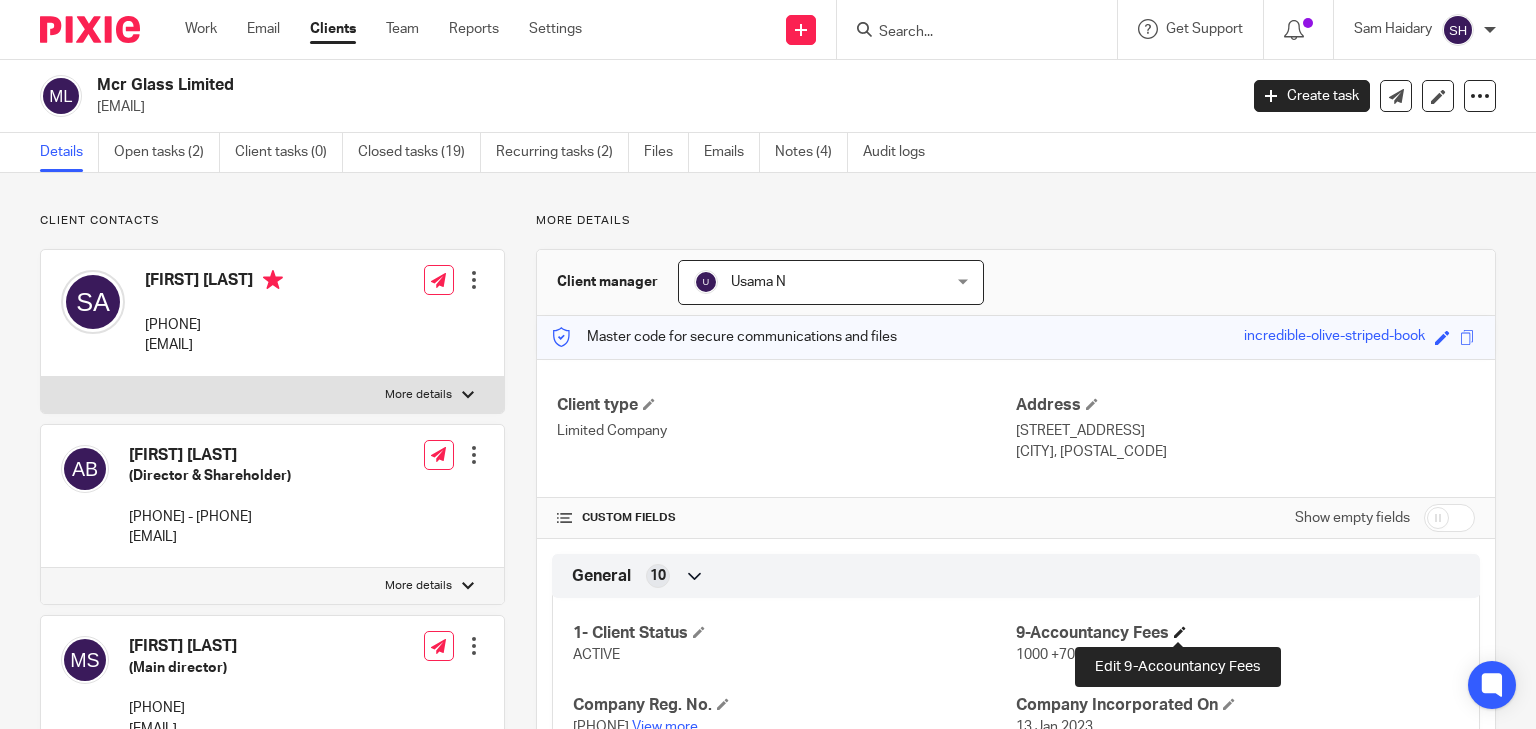 click at bounding box center (1180, 632) 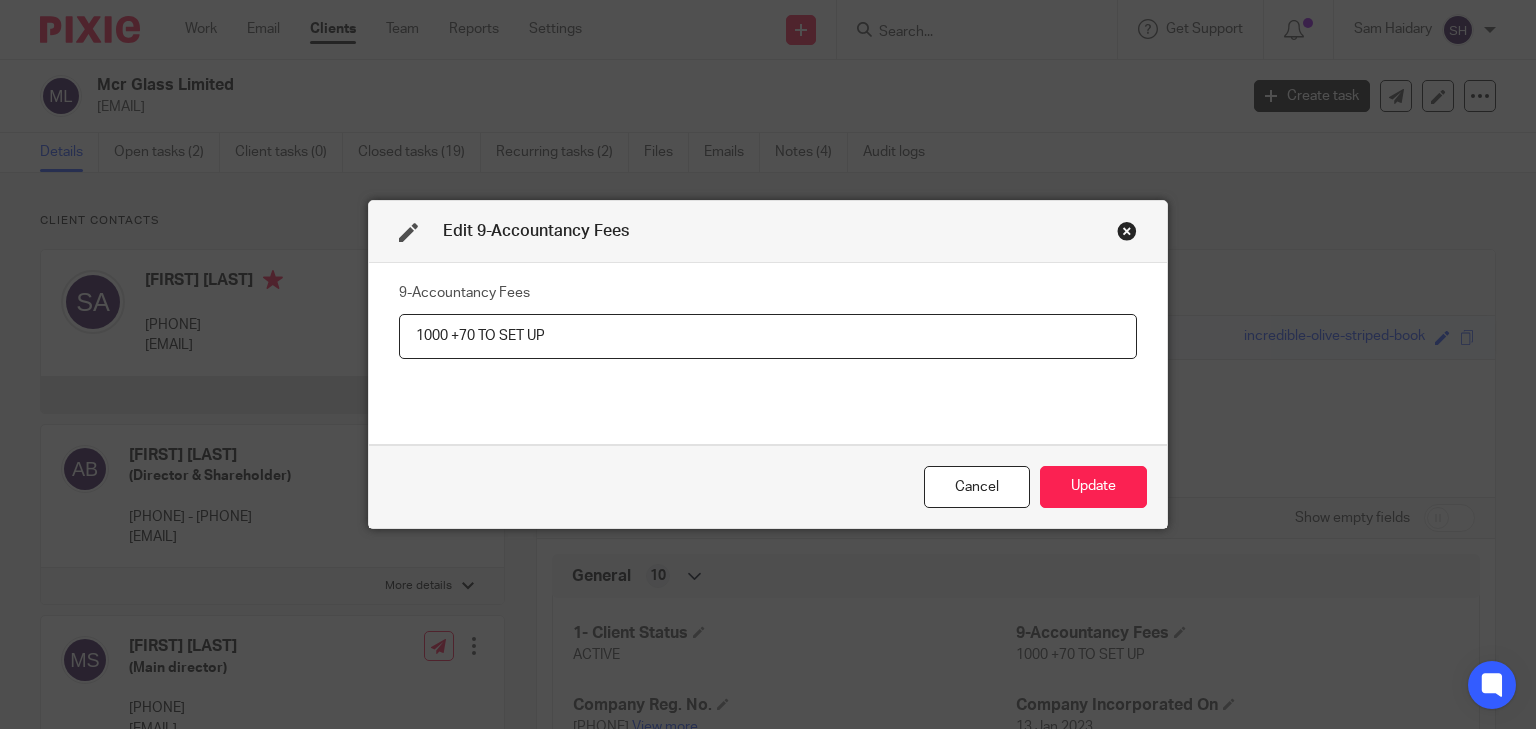 click at bounding box center (1127, 231) 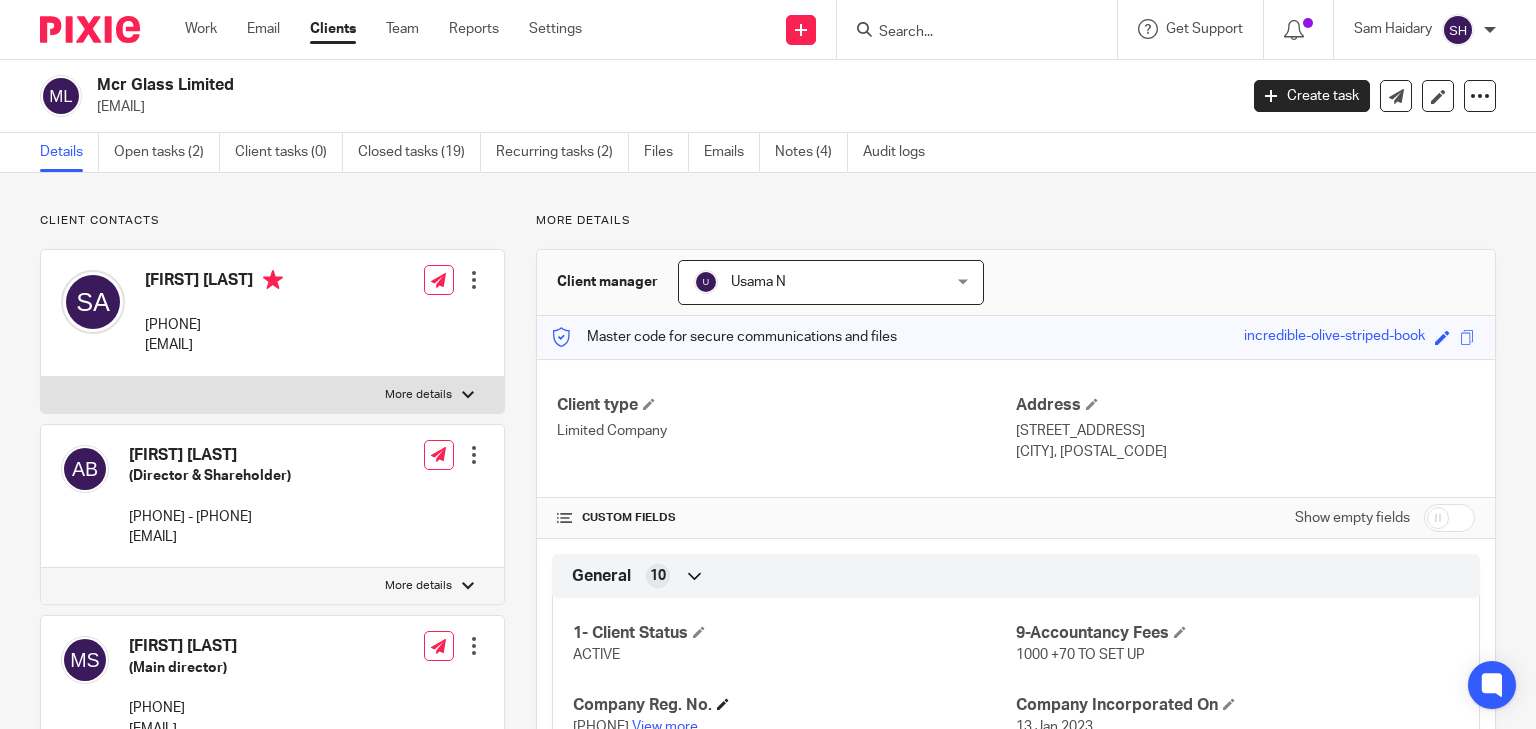 click on "Company Reg. No." at bounding box center (794, 705) 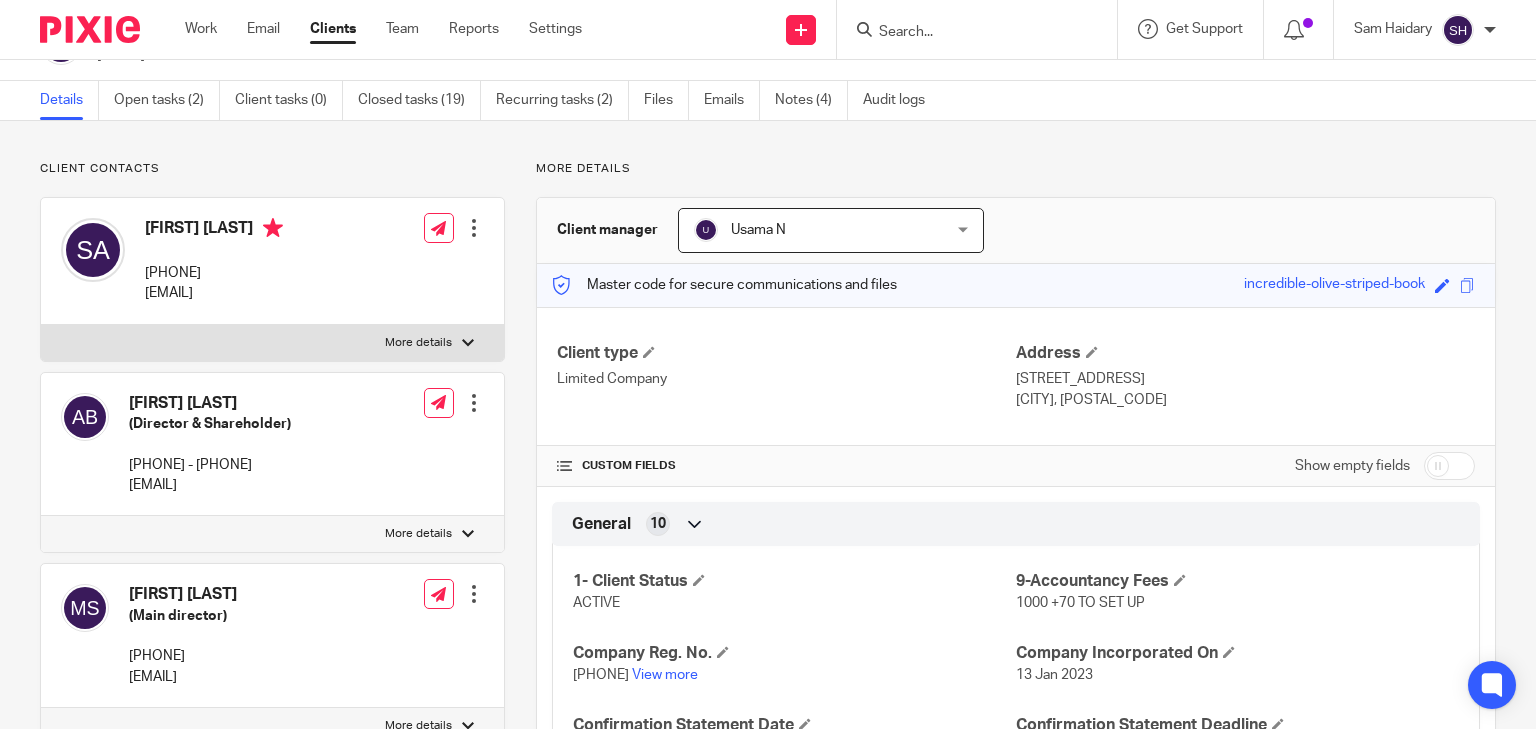 scroll, scrollTop: 80, scrollLeft: 0, axis: vertical 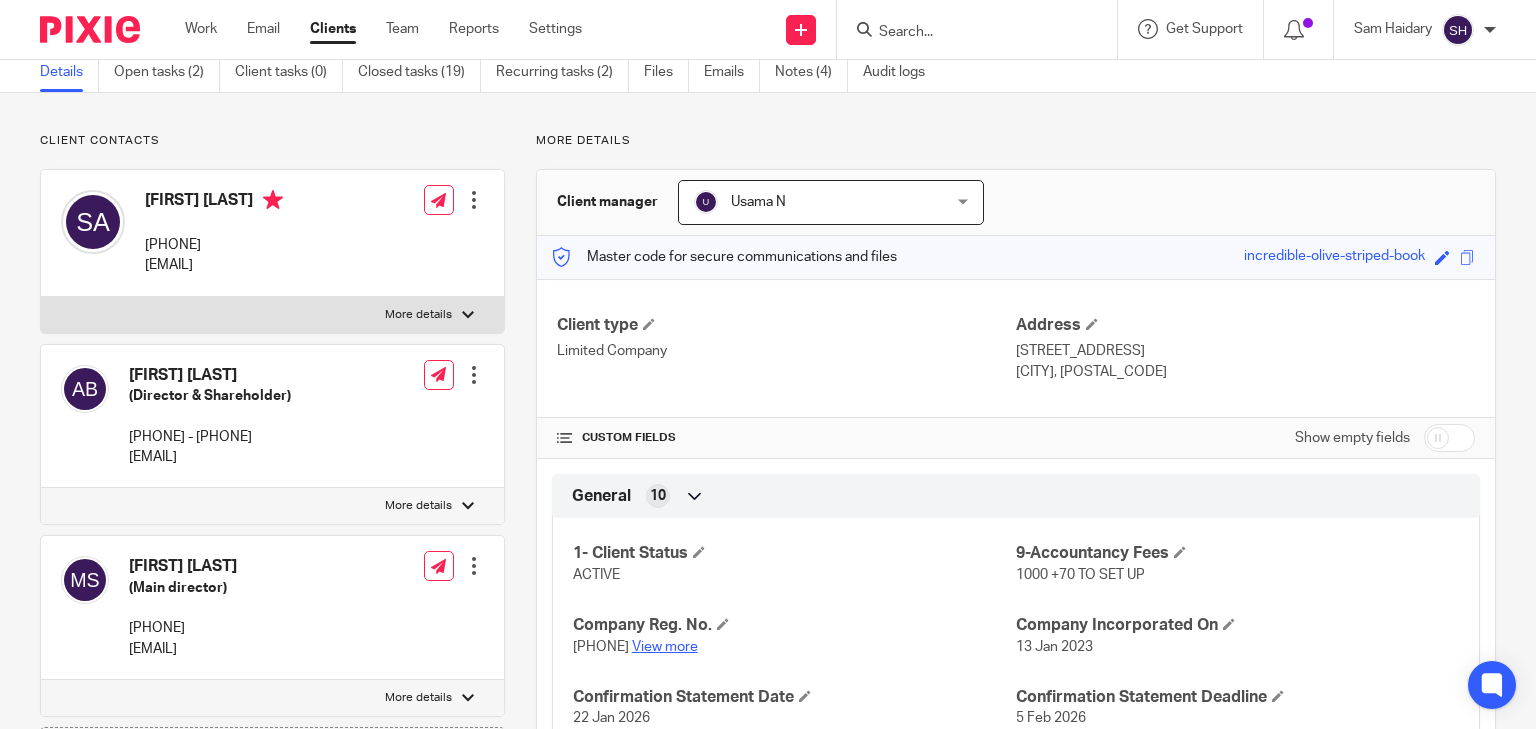 click on "View more" at bounding box center (665, 647) 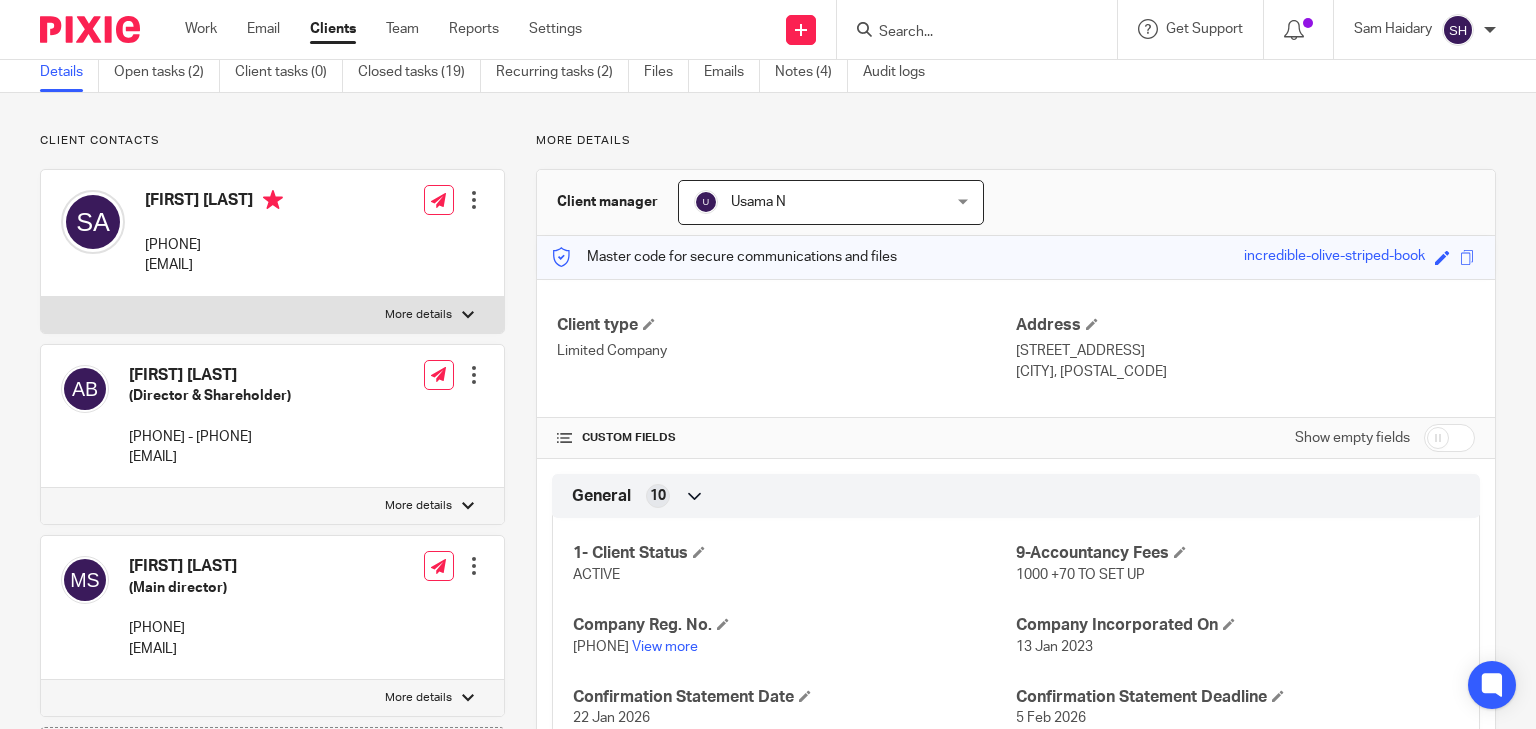 scroll, scrollTop: 0, scrollLeft: 0, axis: both 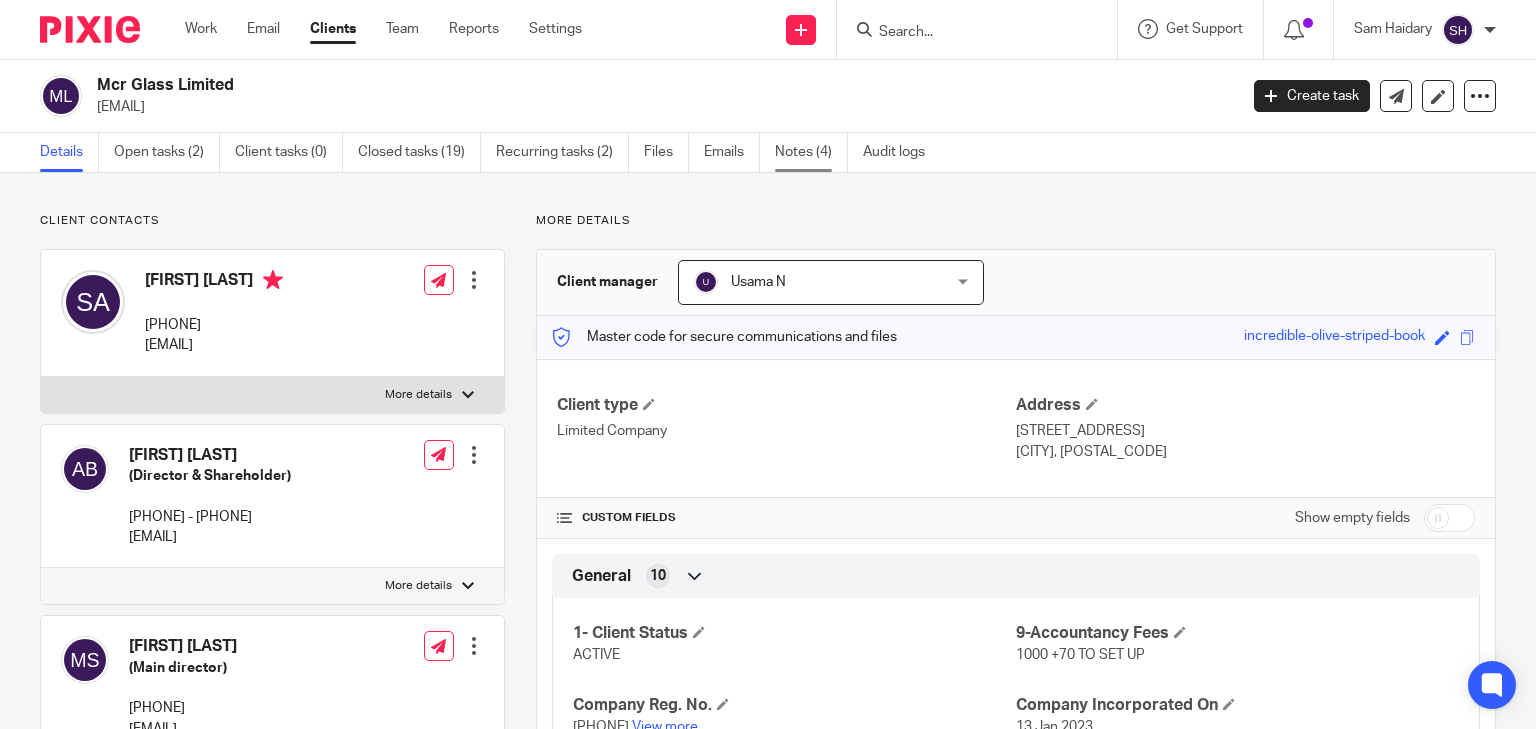 click on "Notes (4)" at bounding box center [811, 152] 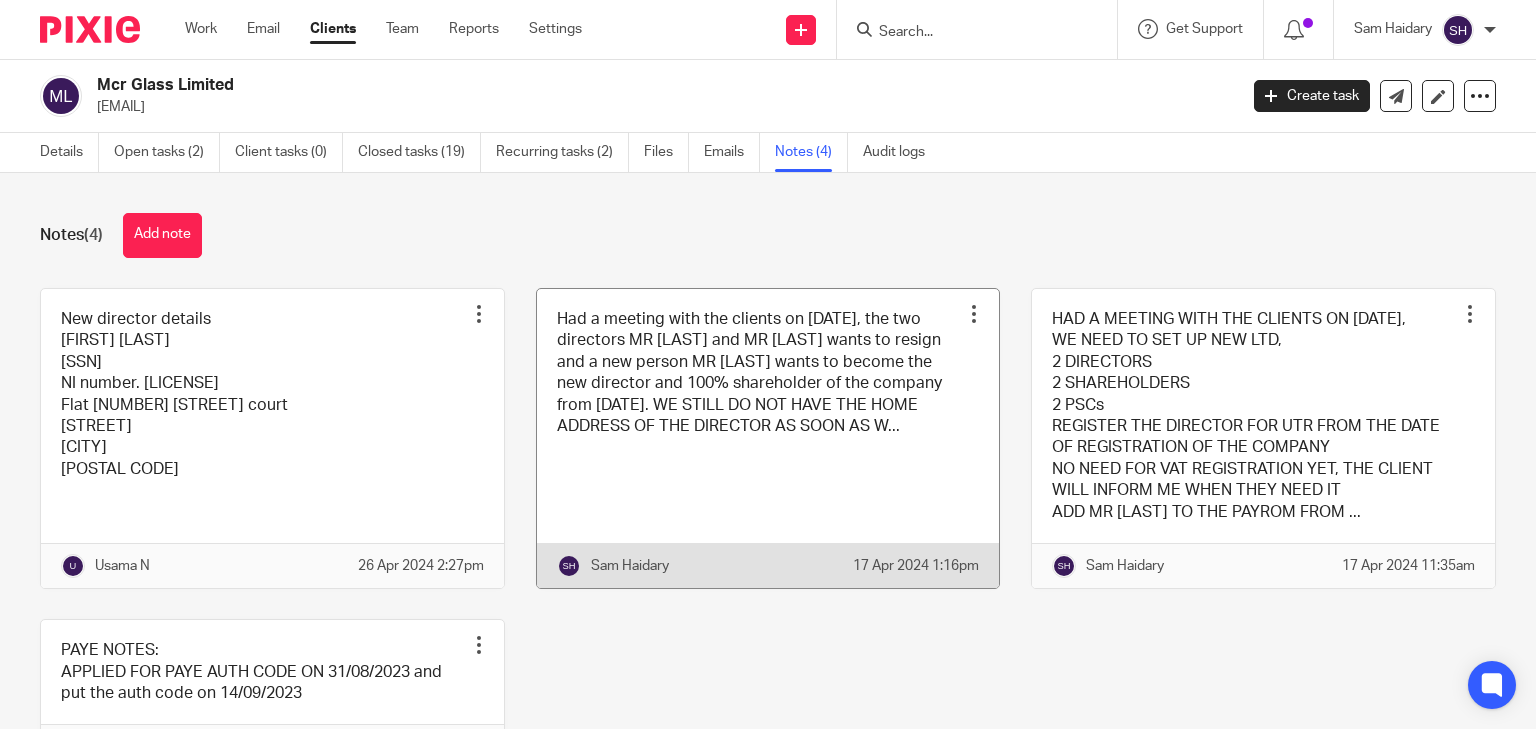 scroll, scrollTop: 0, scrollLeft: 0, axis: both 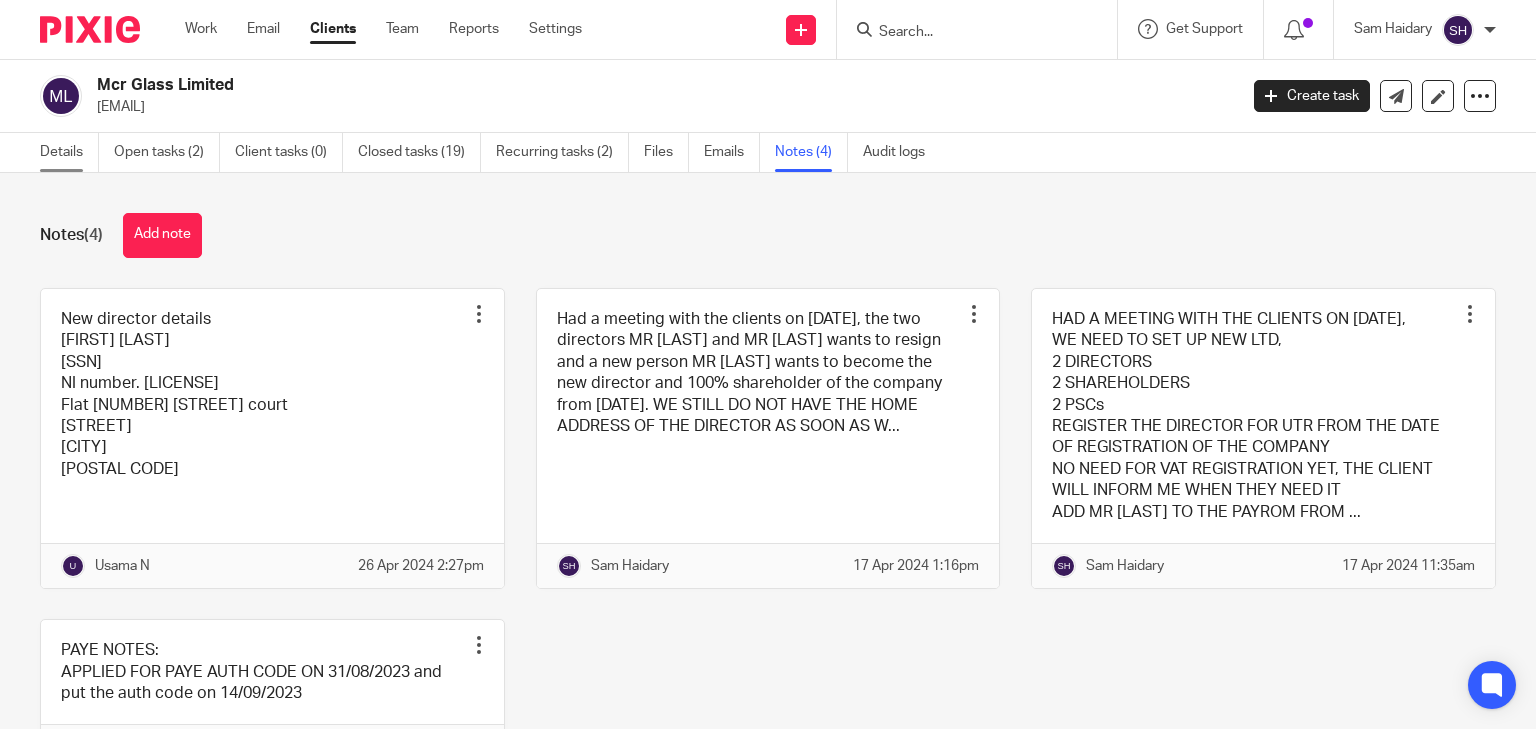 click on "Details" at bounding box center (69, 152) 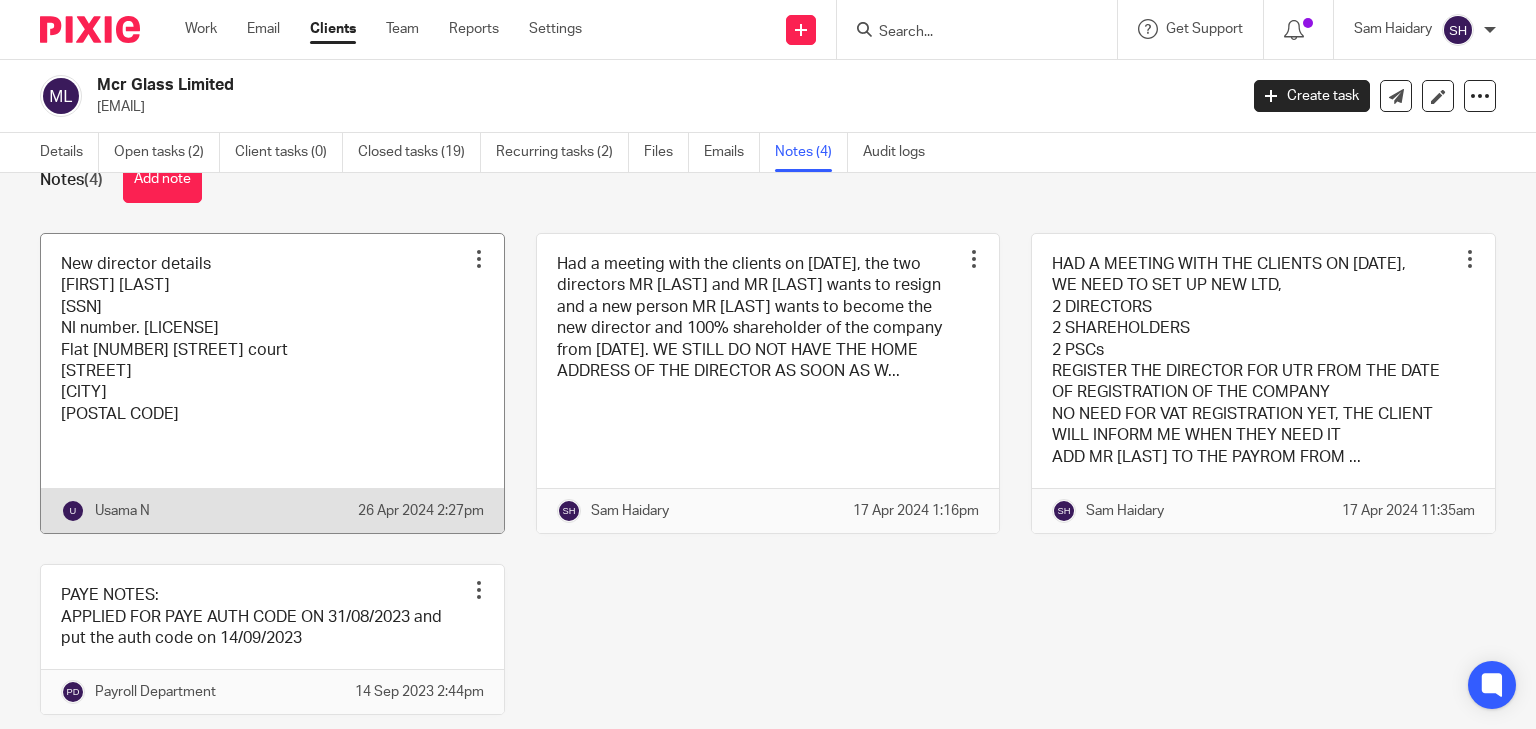 scroll, scrollTop: 80, scrollLeft: 0, axis: vertical 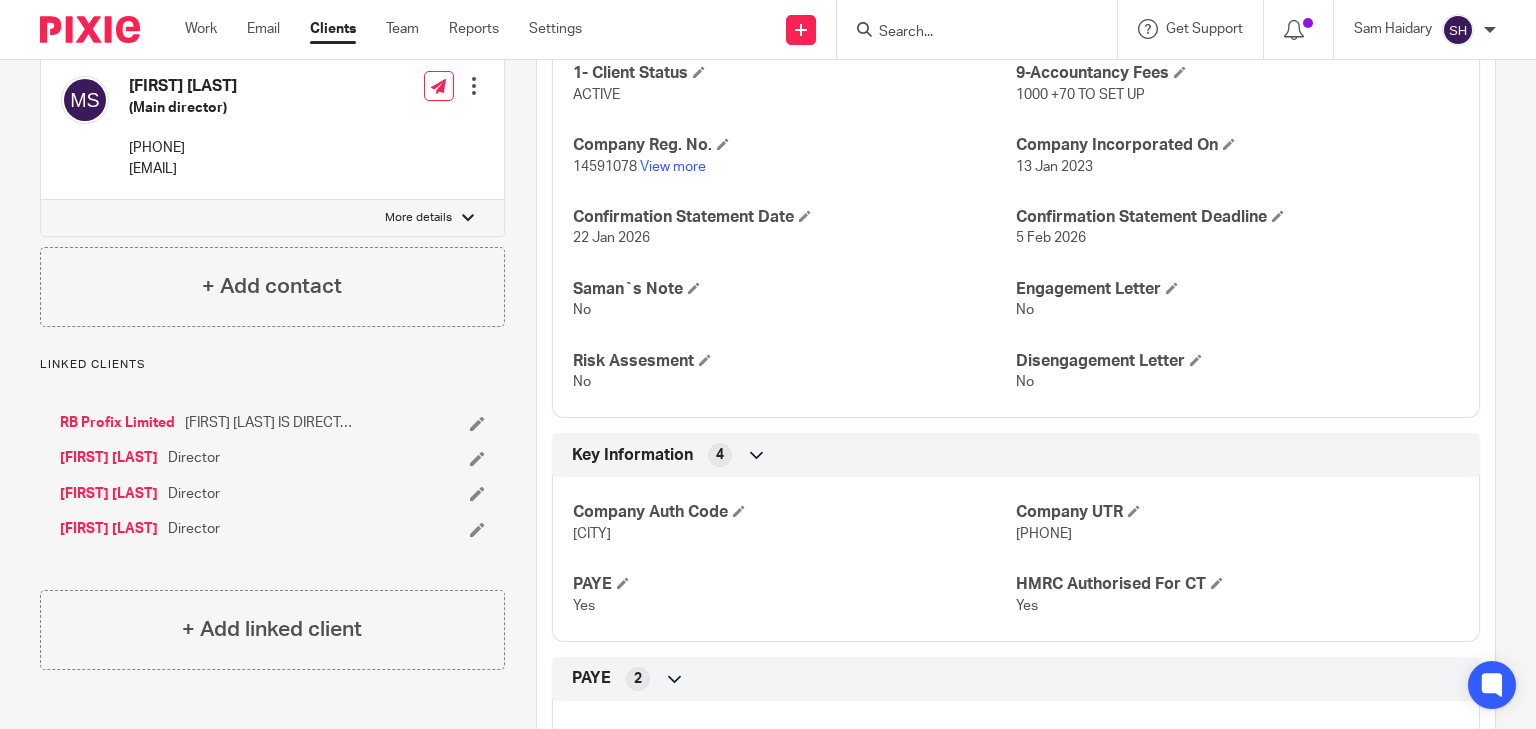 click on "[FIRST] [LAST]" at bounding box center [109, 529] 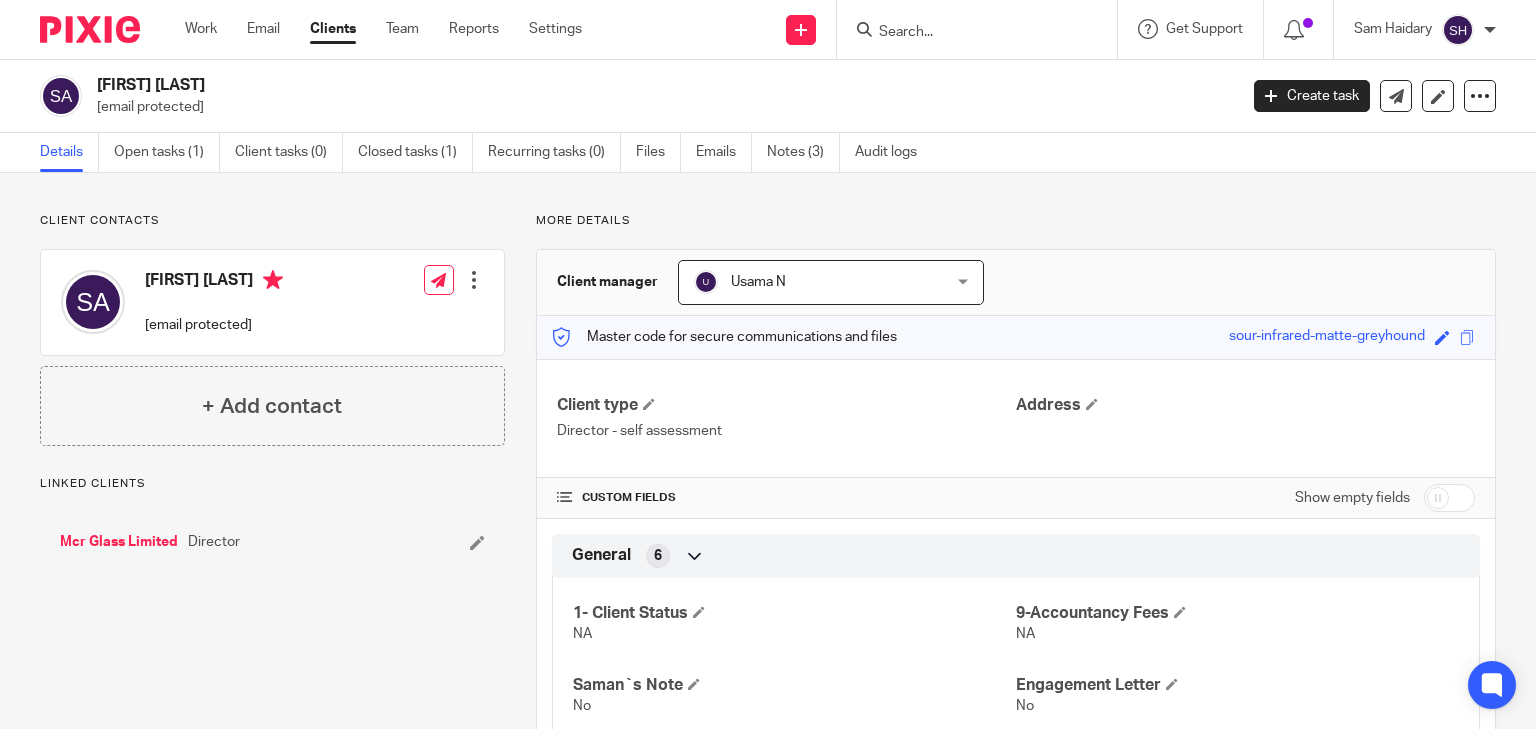 scroll, scrollTop: 0, scrollLeft: 0, axis: both 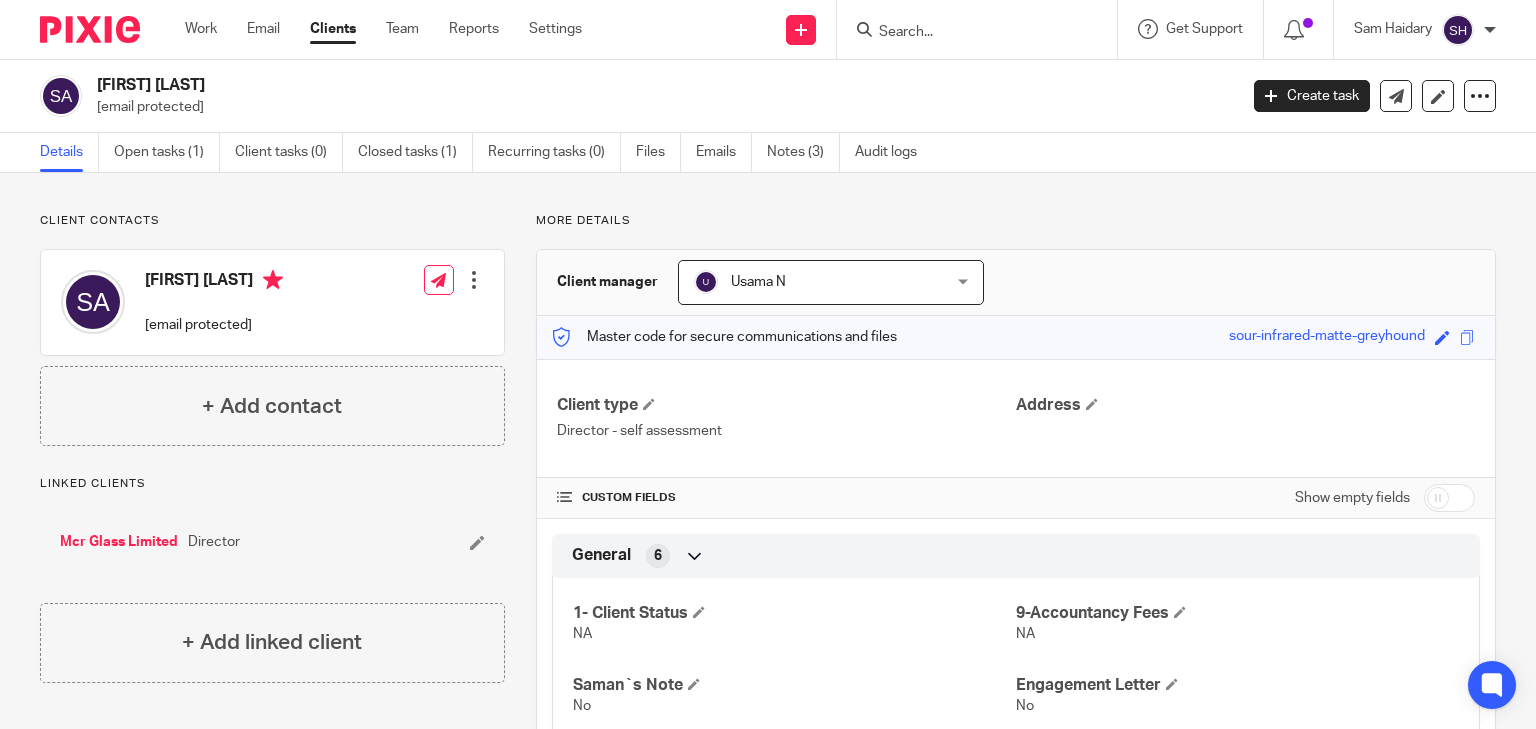 click on "Mcr Glass Limited" at bounding box center [119, 542] 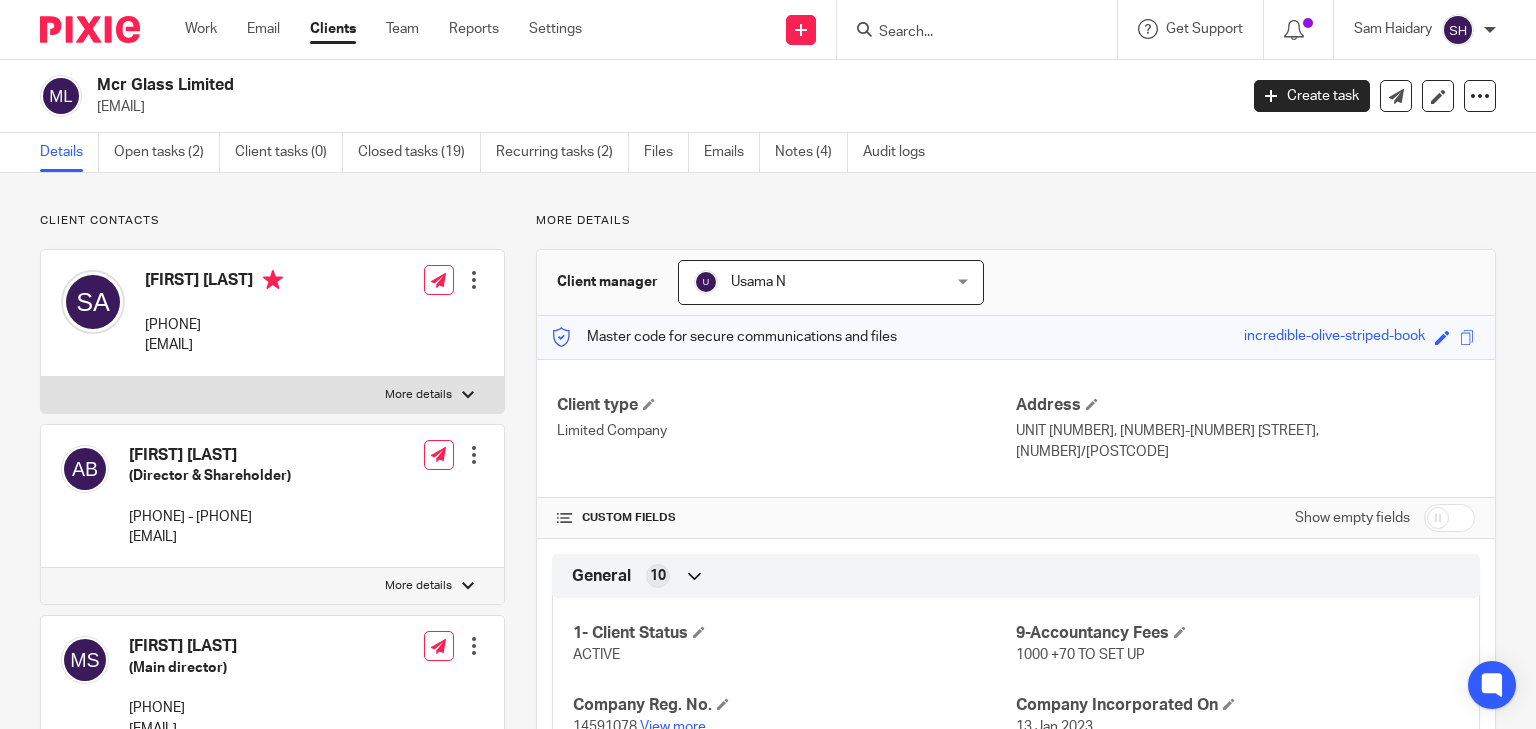 scroll, scrollTop: 0, scrollLeft: 0, axis: both 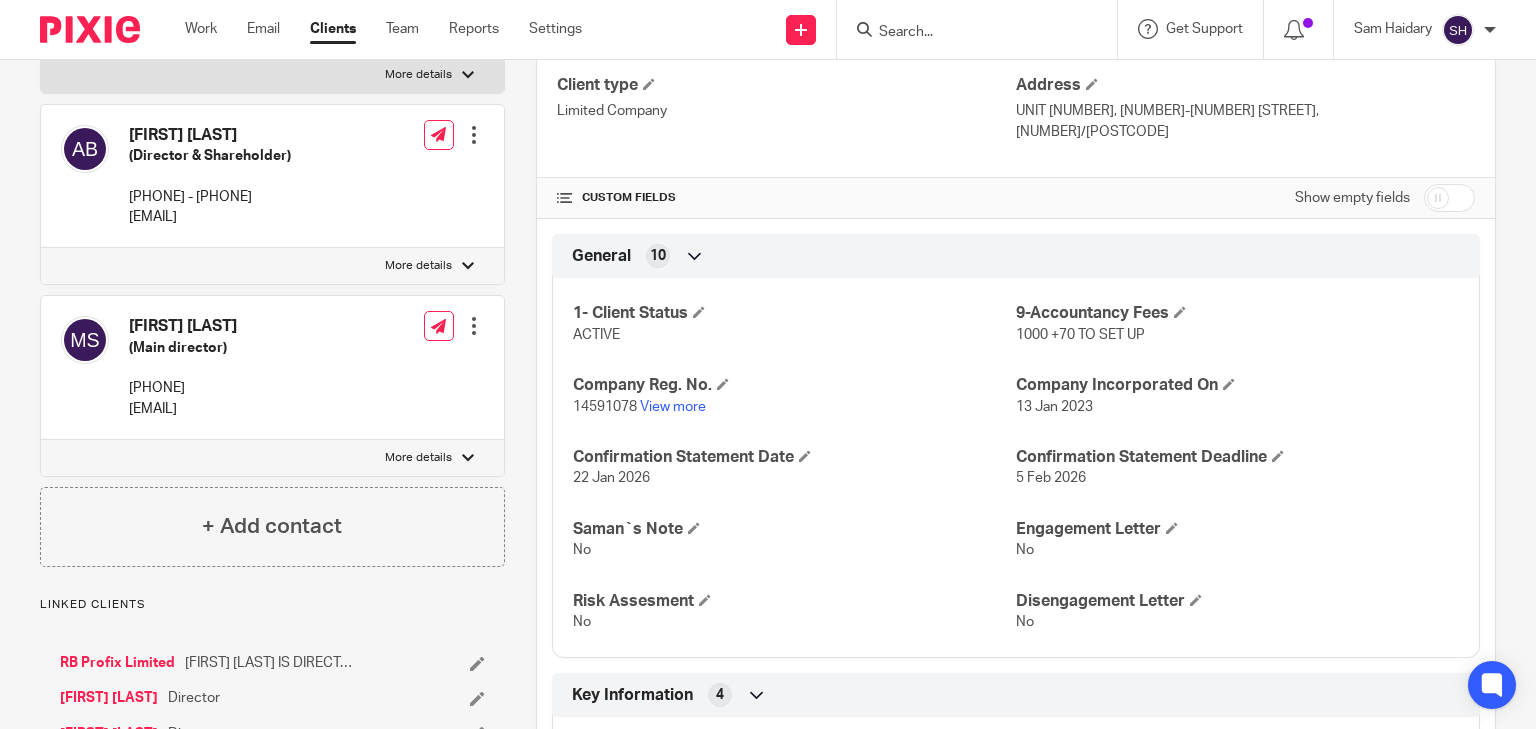 click on "[NUMBER]   View more" at bounding box center [794, 407] 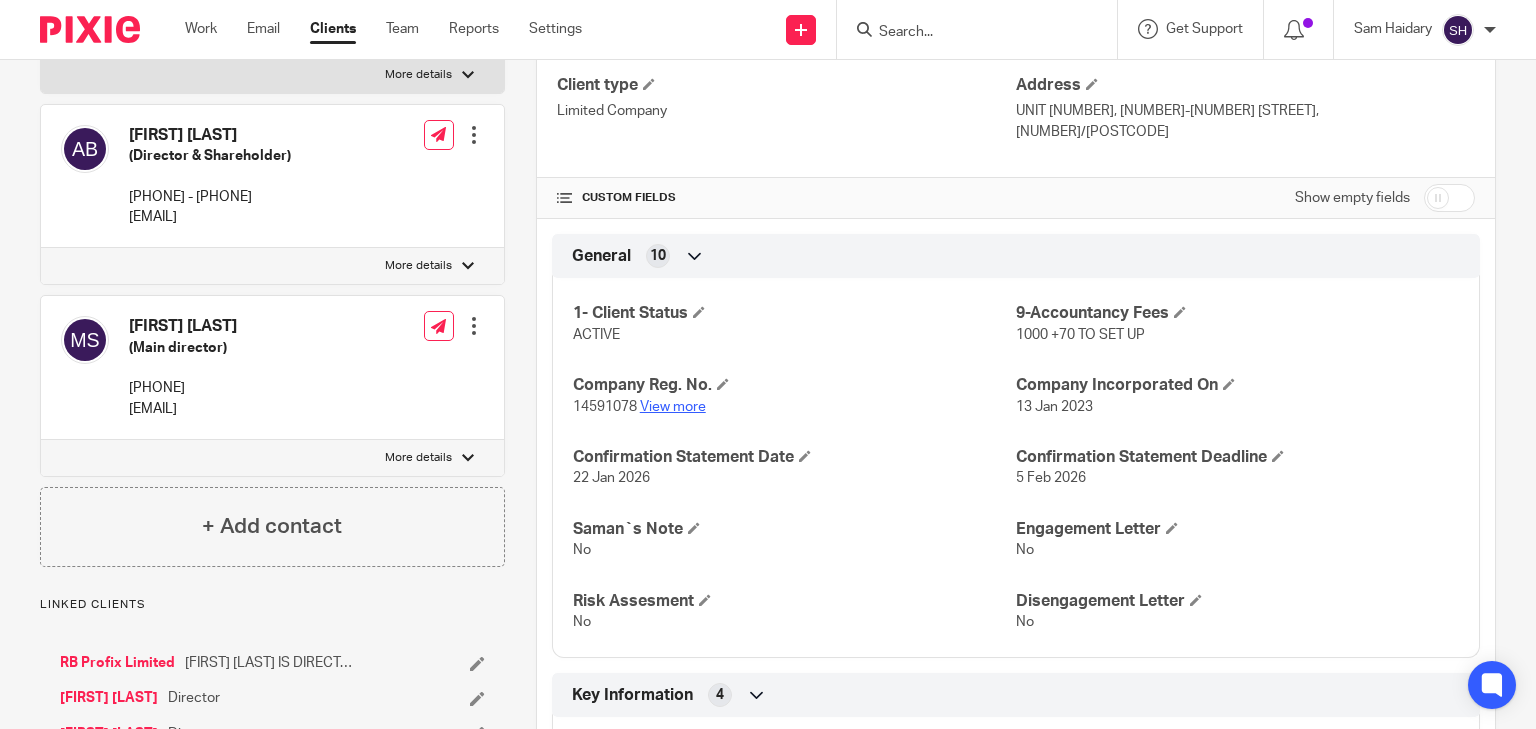 click on "View more" at bounding box center [673, 407] 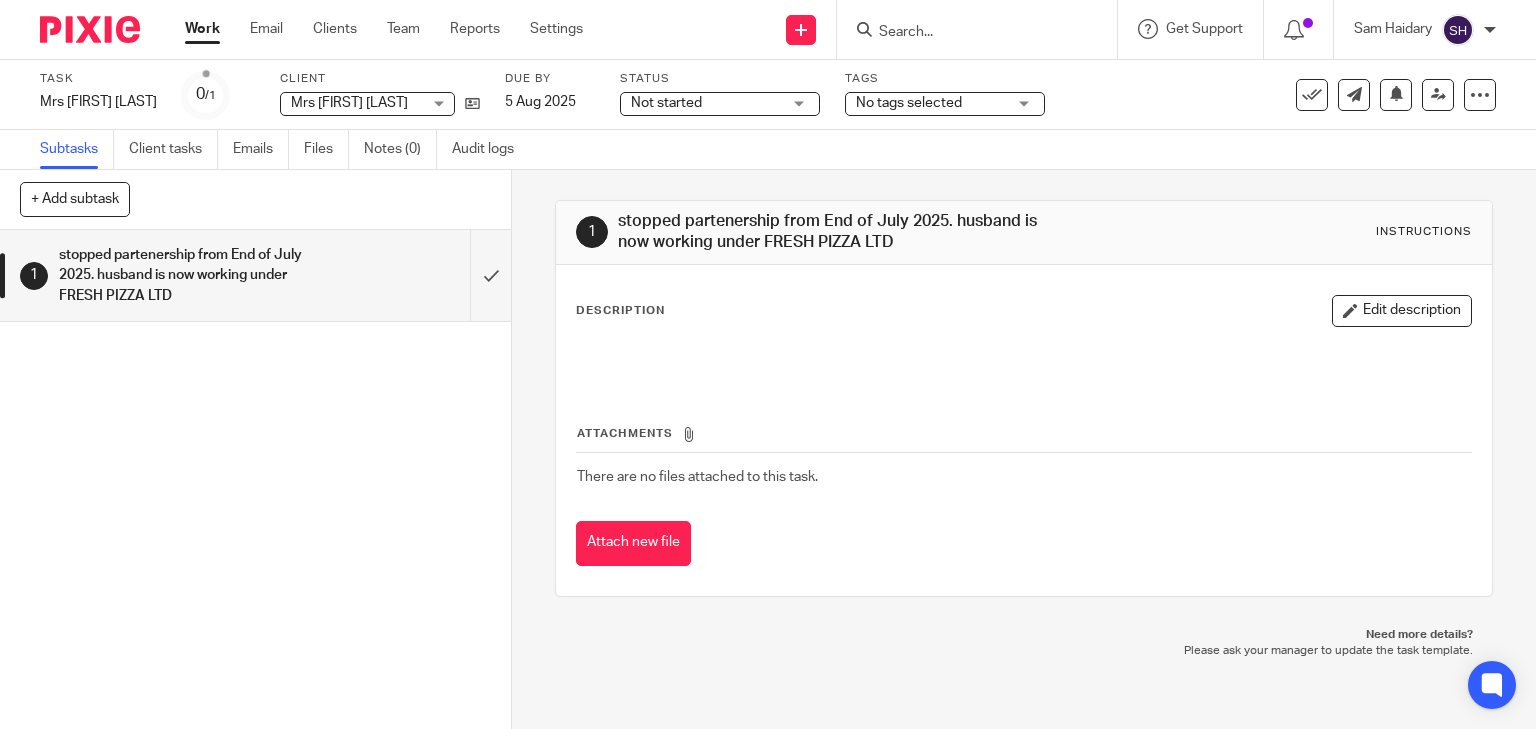 scroll, scrollTop: 0, scrollLeft: 0, axis: both 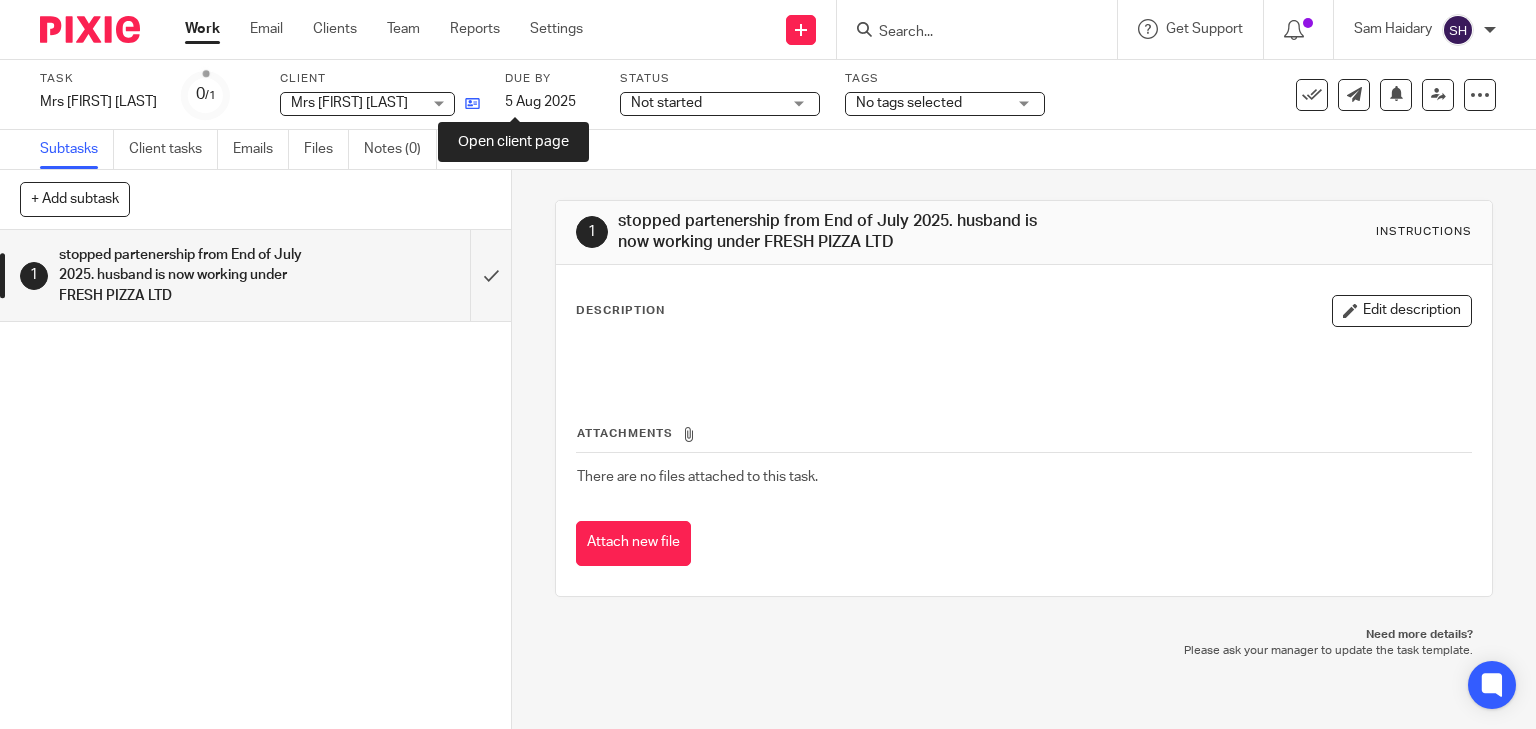 click at bounding box center (472, 103) 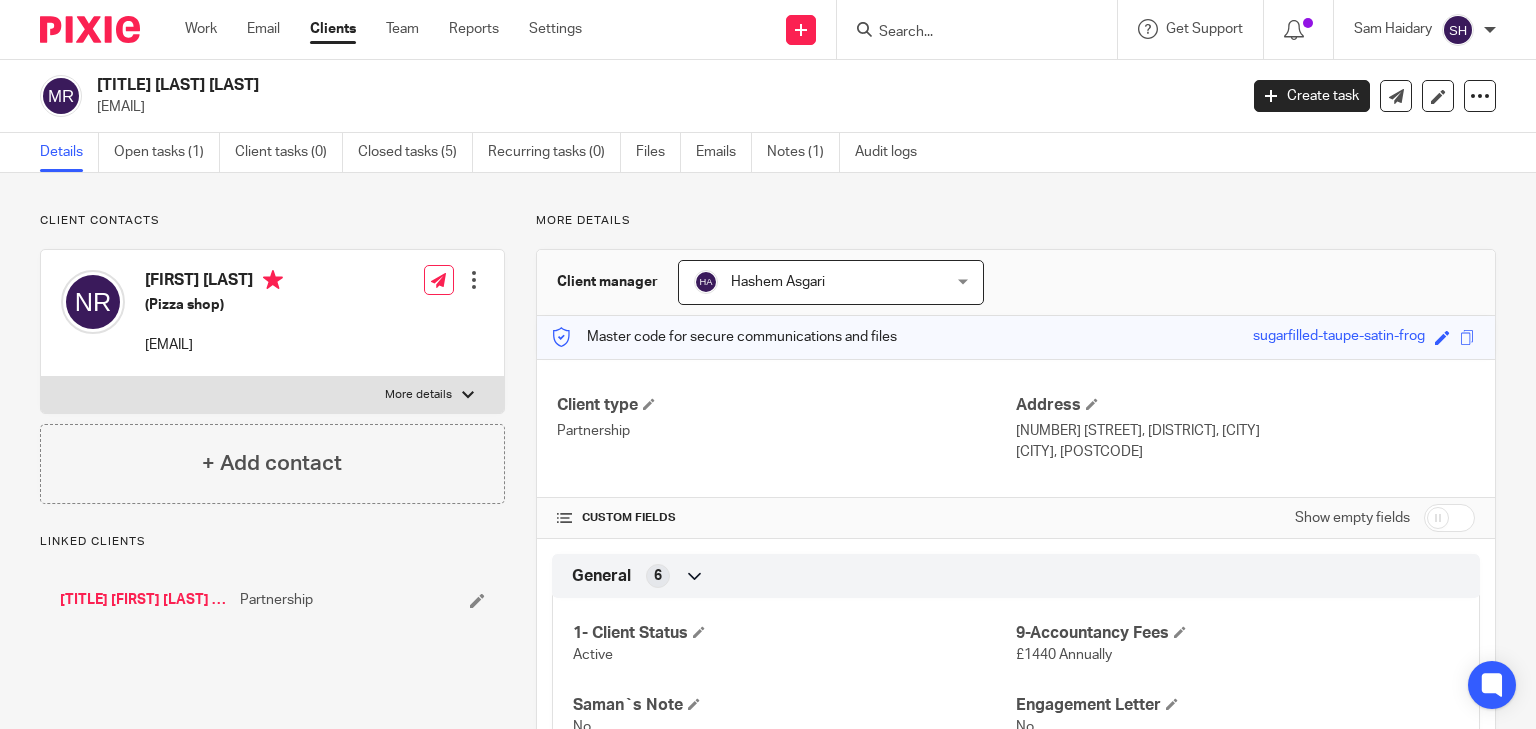 scroll, scrollTop: 0, scrollLeft: 0, axis: both 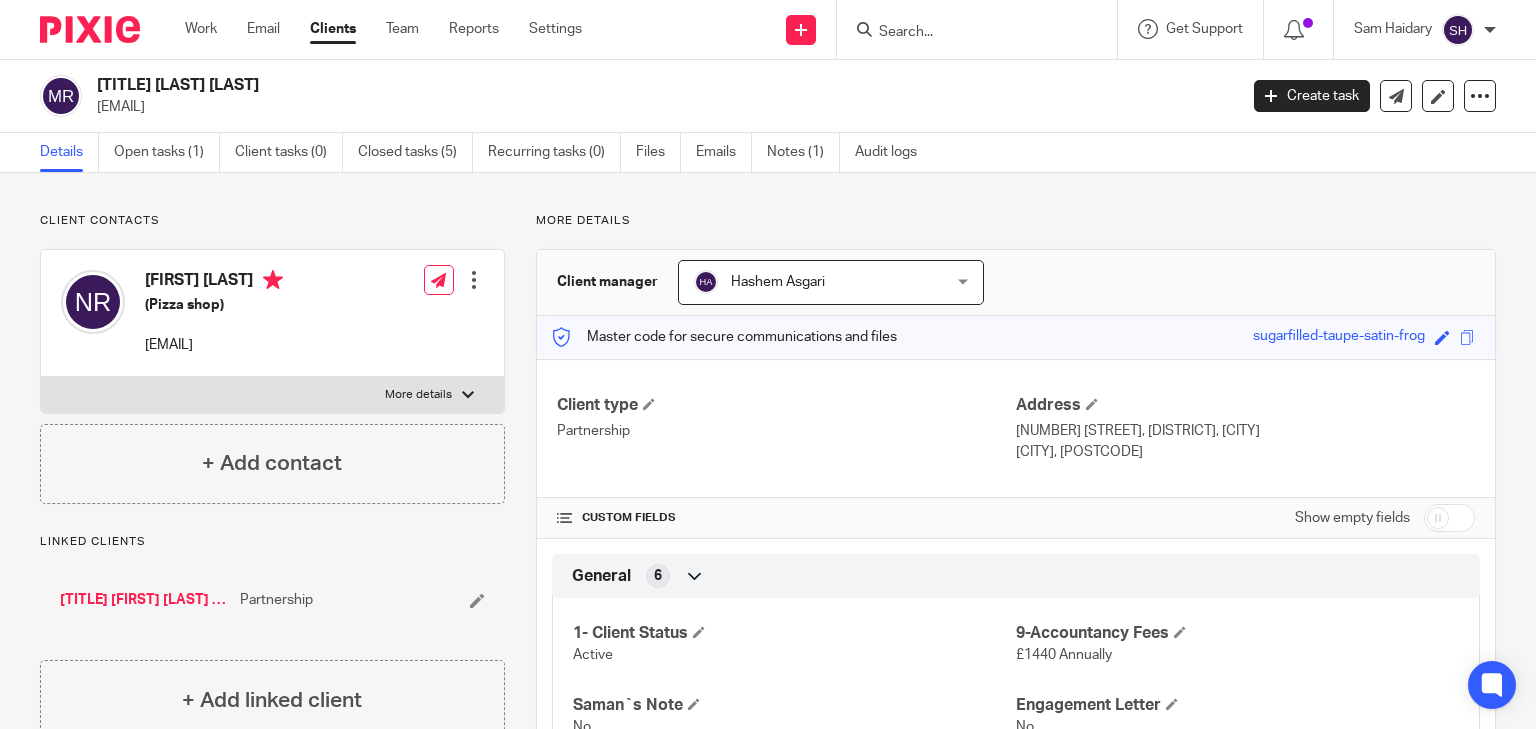 click at bounding box center (967, 33) 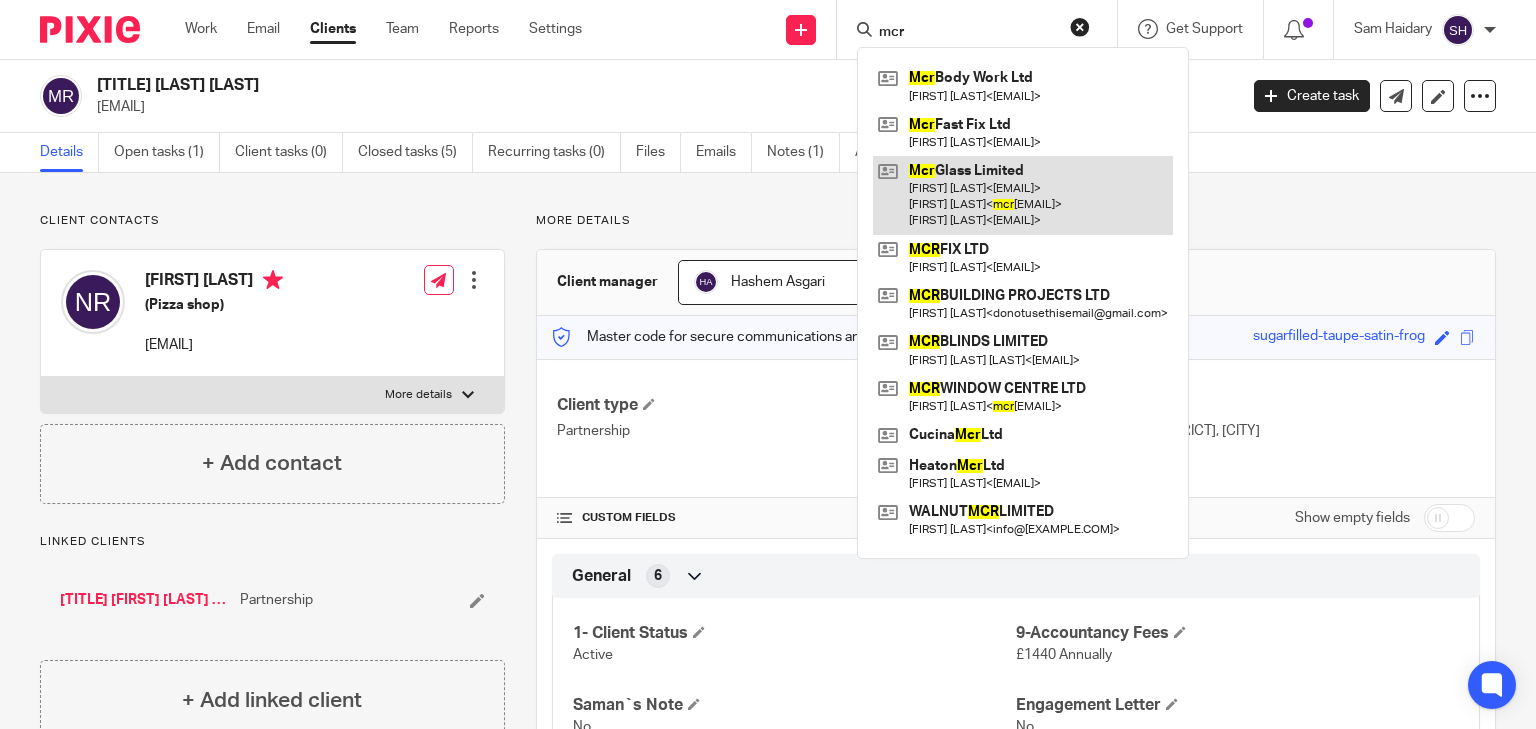 type on "mcr" 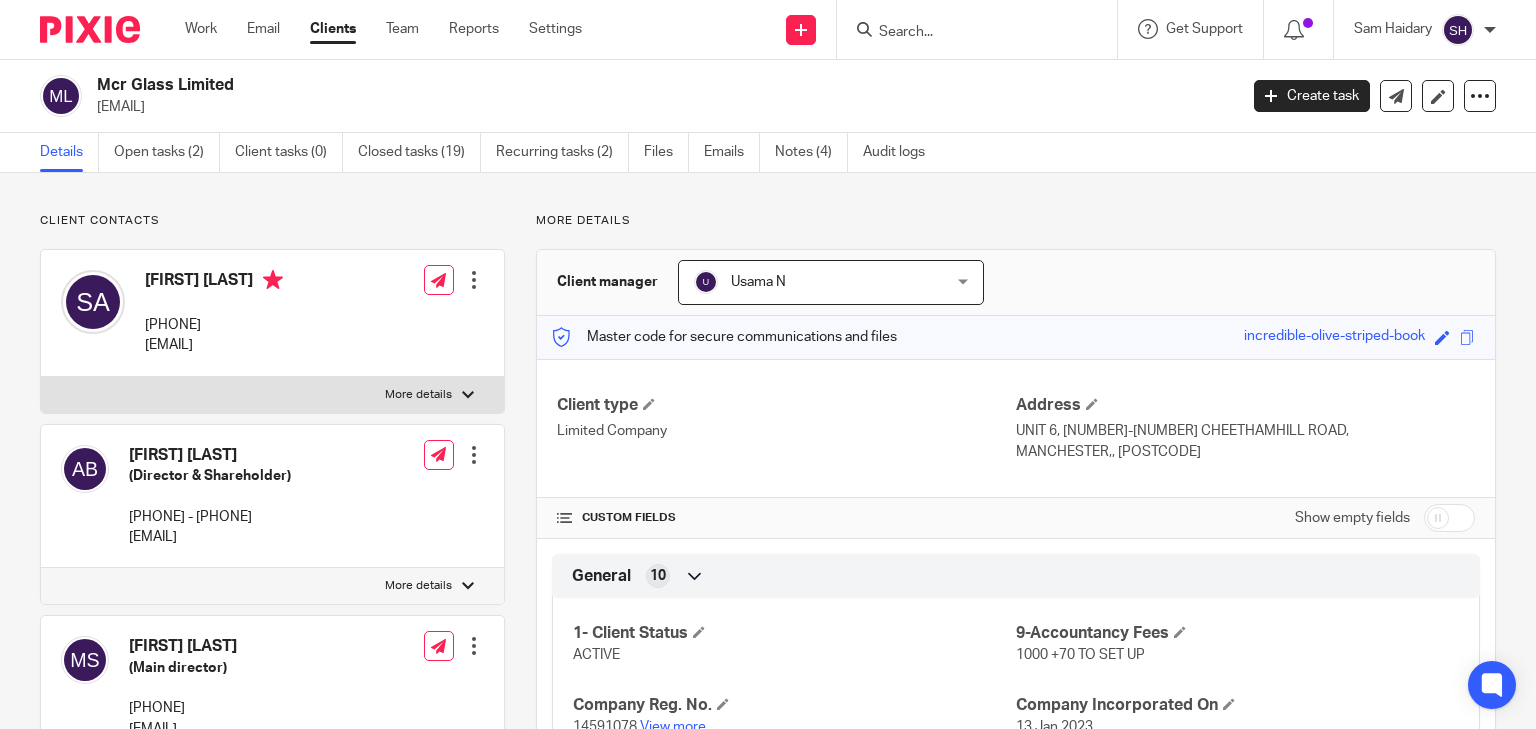 scroll, scrollTop: 0, scrollLeft: 0, axis: both 